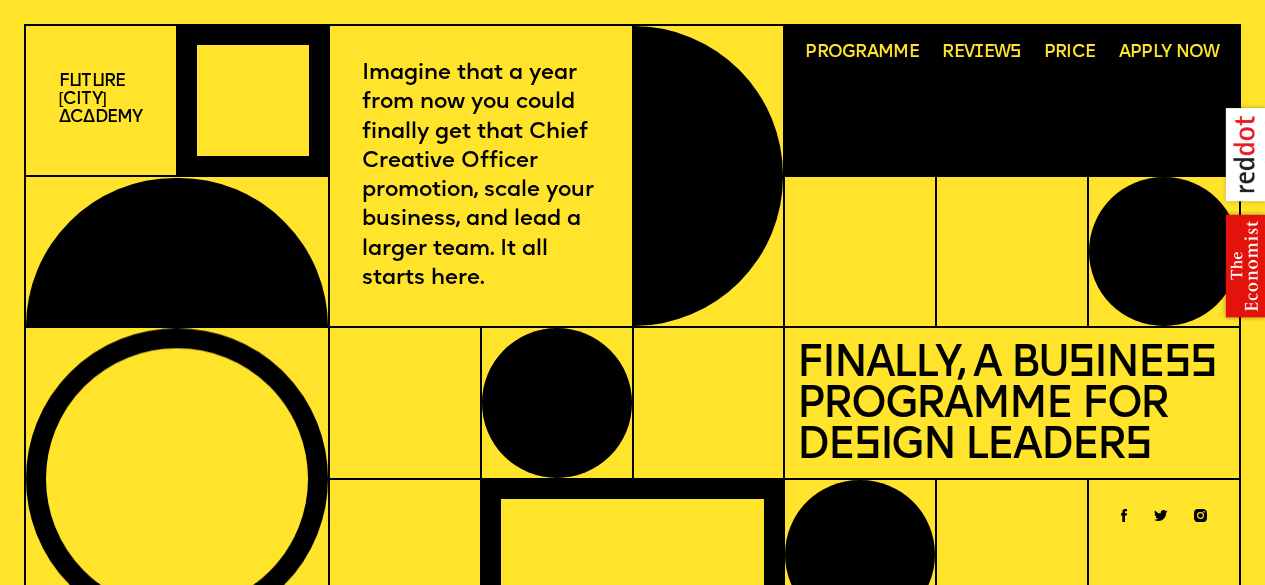 scroll, scrollTop: 0, scrollLeft: 0, axis: both 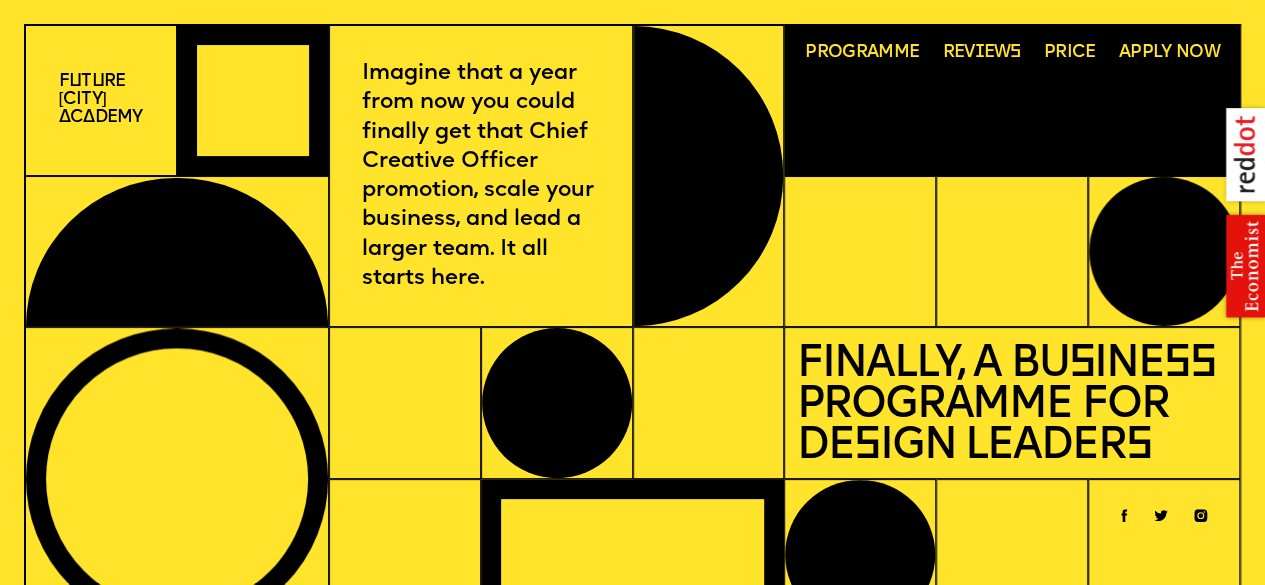 click on "Programme" at bounding box center (862, 53) 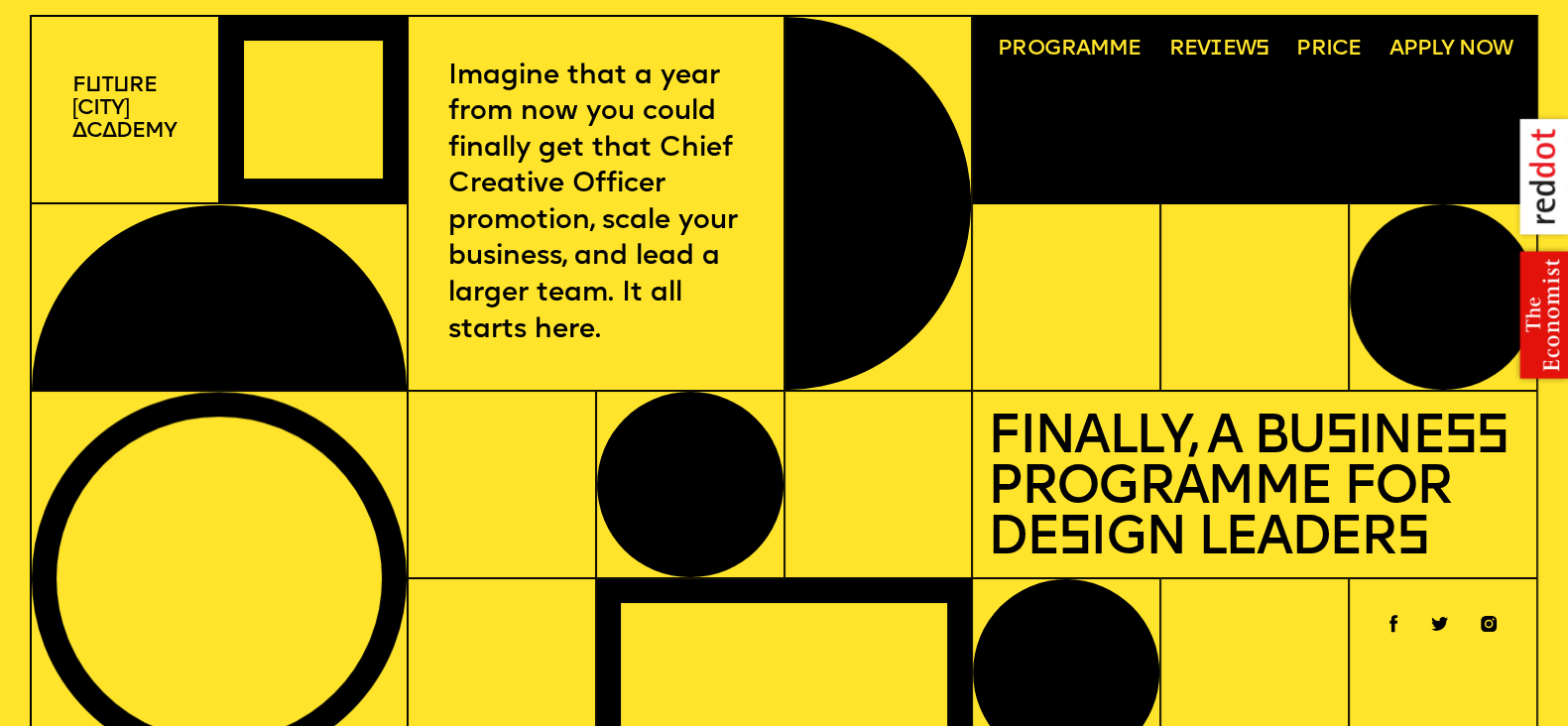 scroll, scrollTop: 0, scrollLeft: 0, axis: both 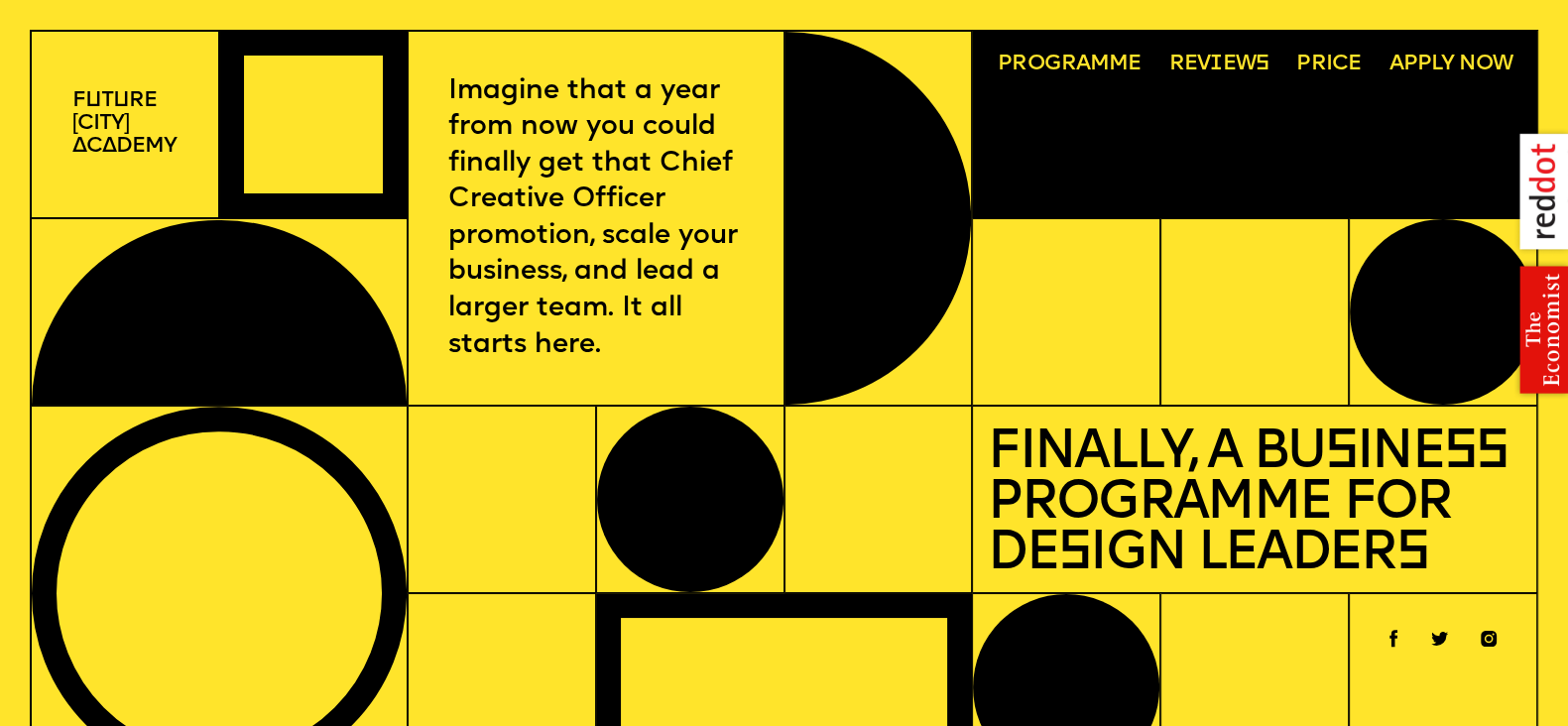 click on "Rev i ews" at bounding box center [1219, 64] 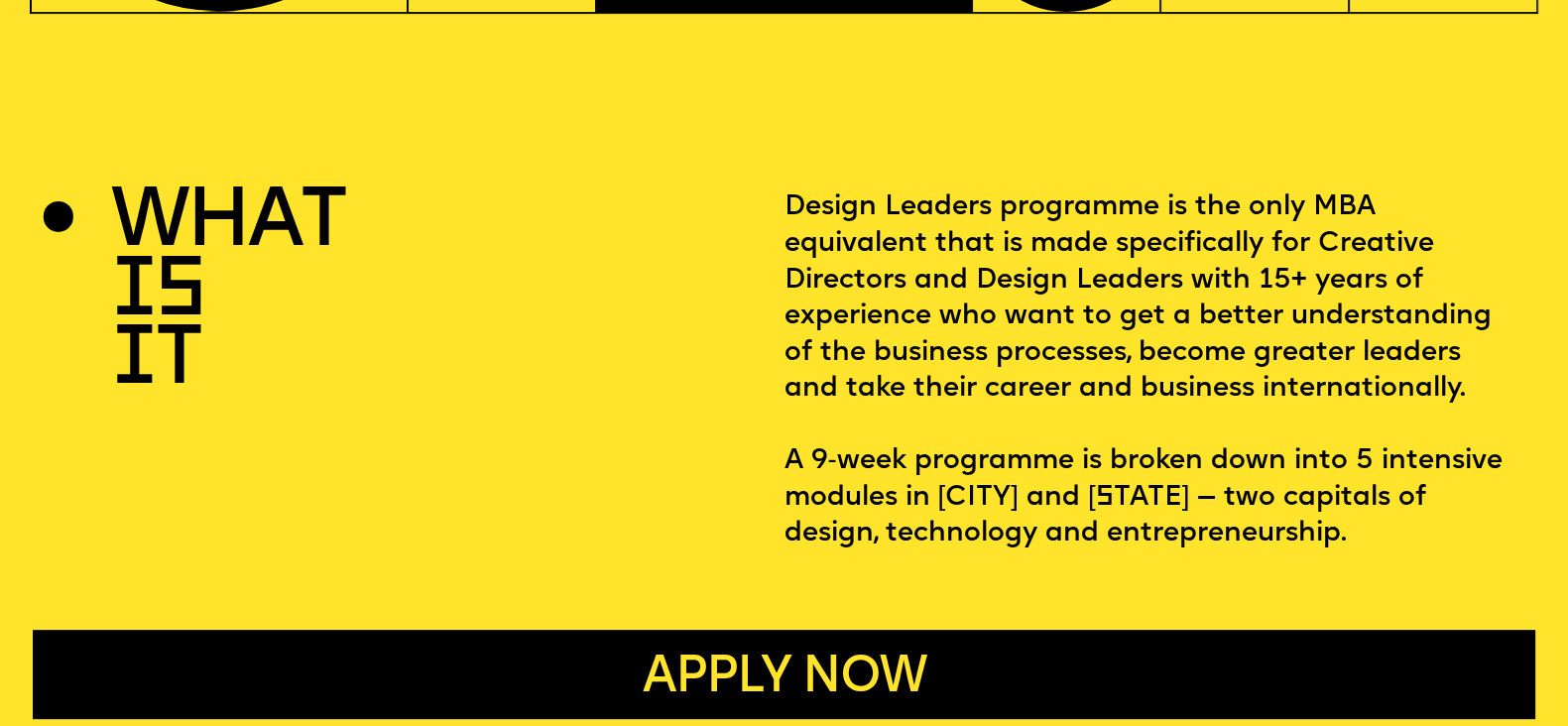 scroll, scrollTop: 0, scrollLeft: 0, axis: both 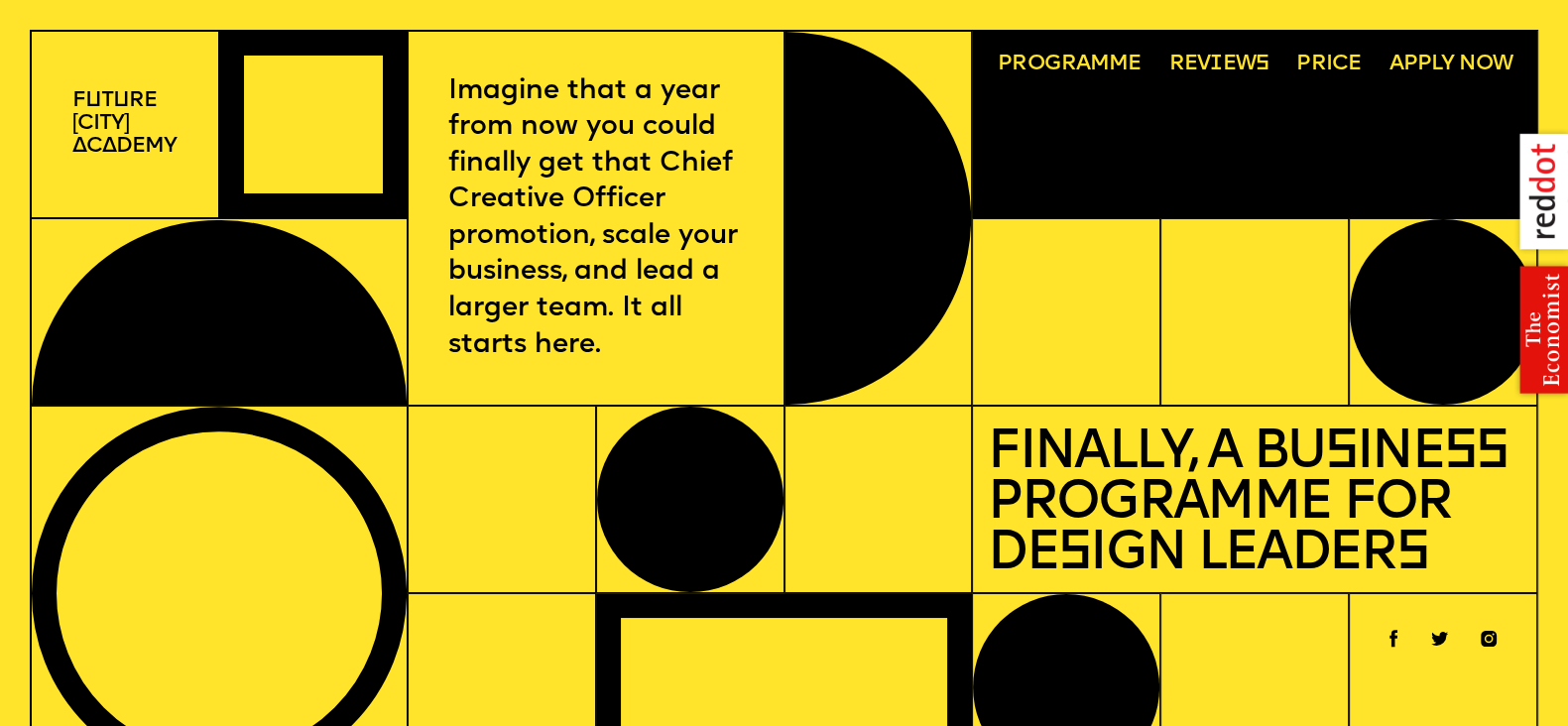 click on "Programme Rev i ews Price Apply now" at bounding box center (1255, 124) 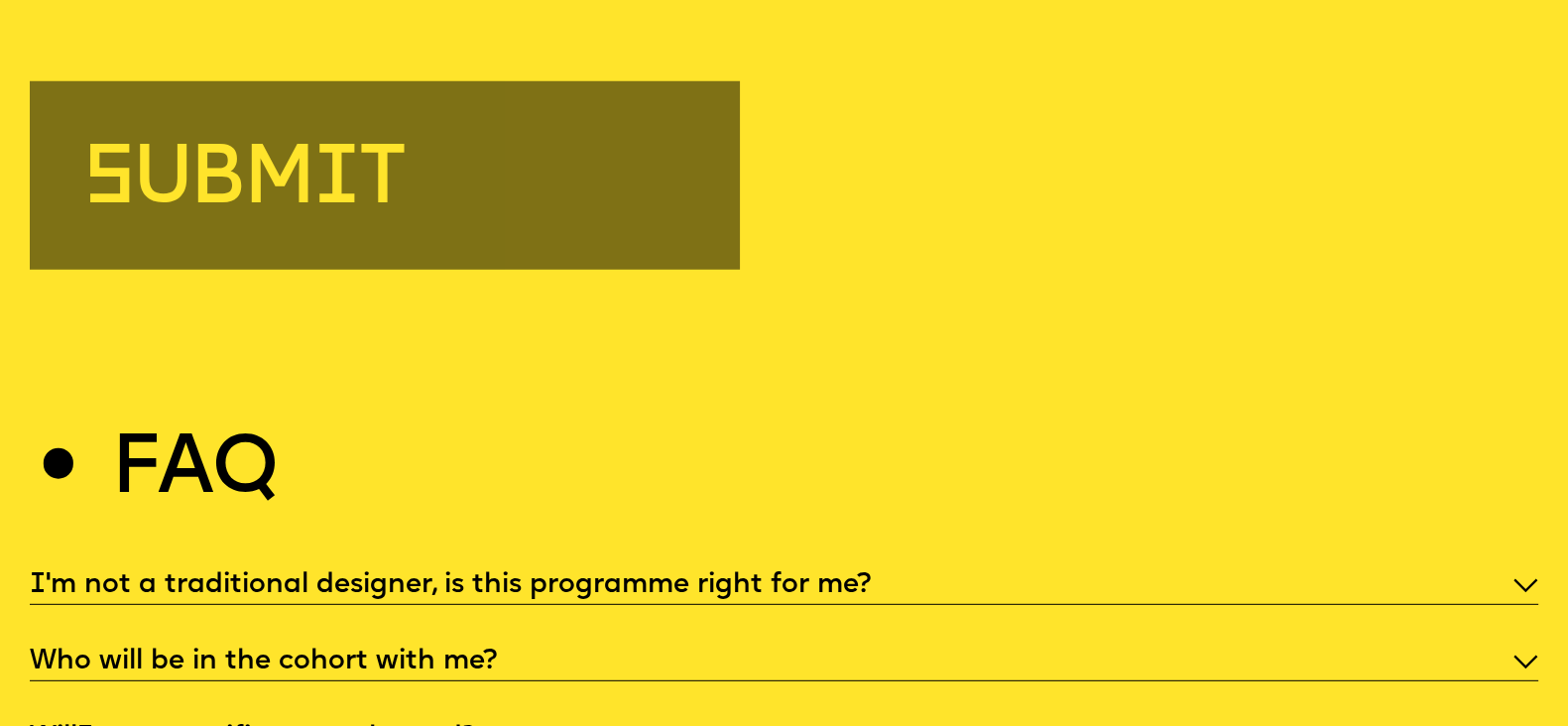 scroll, scrollTop: 7363, scrollLeft: 0, axis: vertical 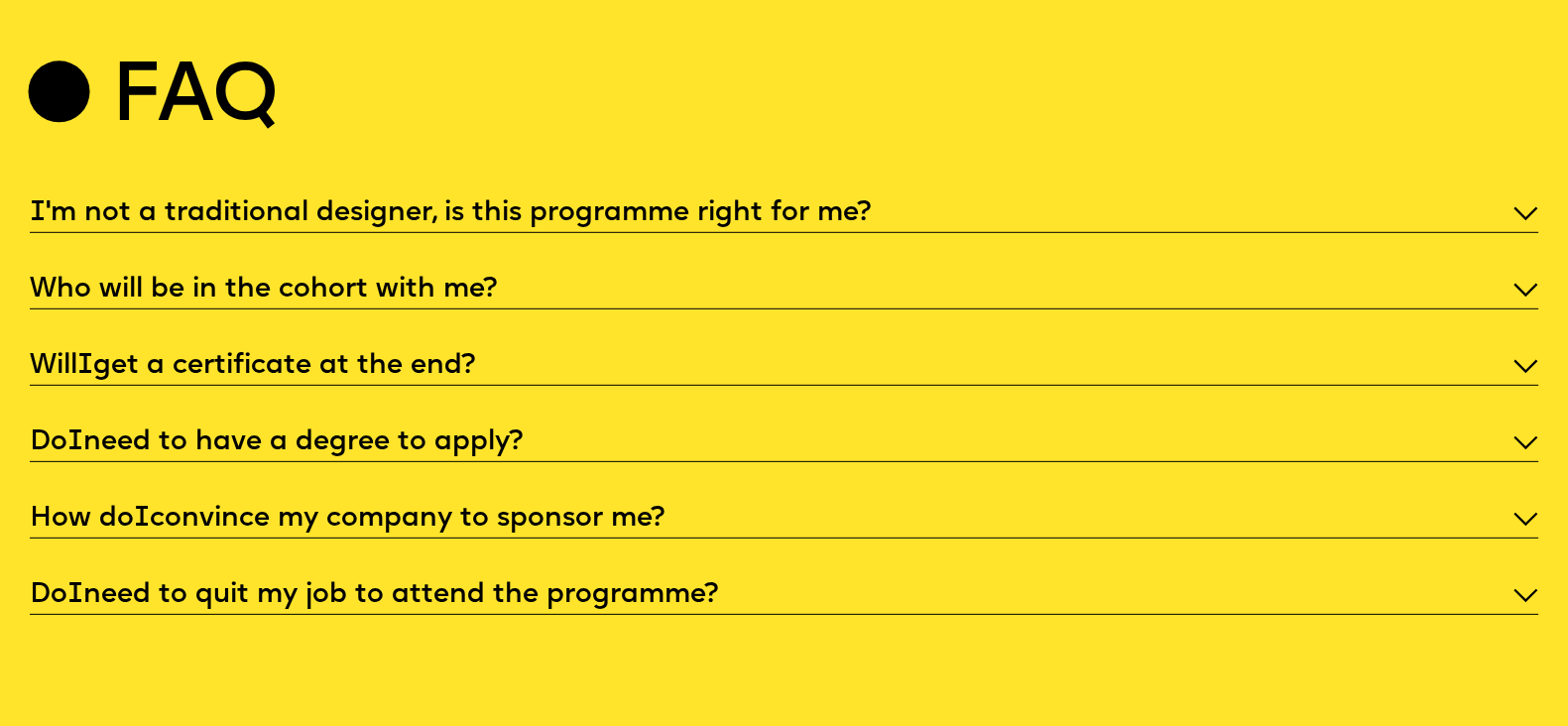click on "I 'm not a traditional designer, is this programme right for me?" at bounding box center [784, 213] 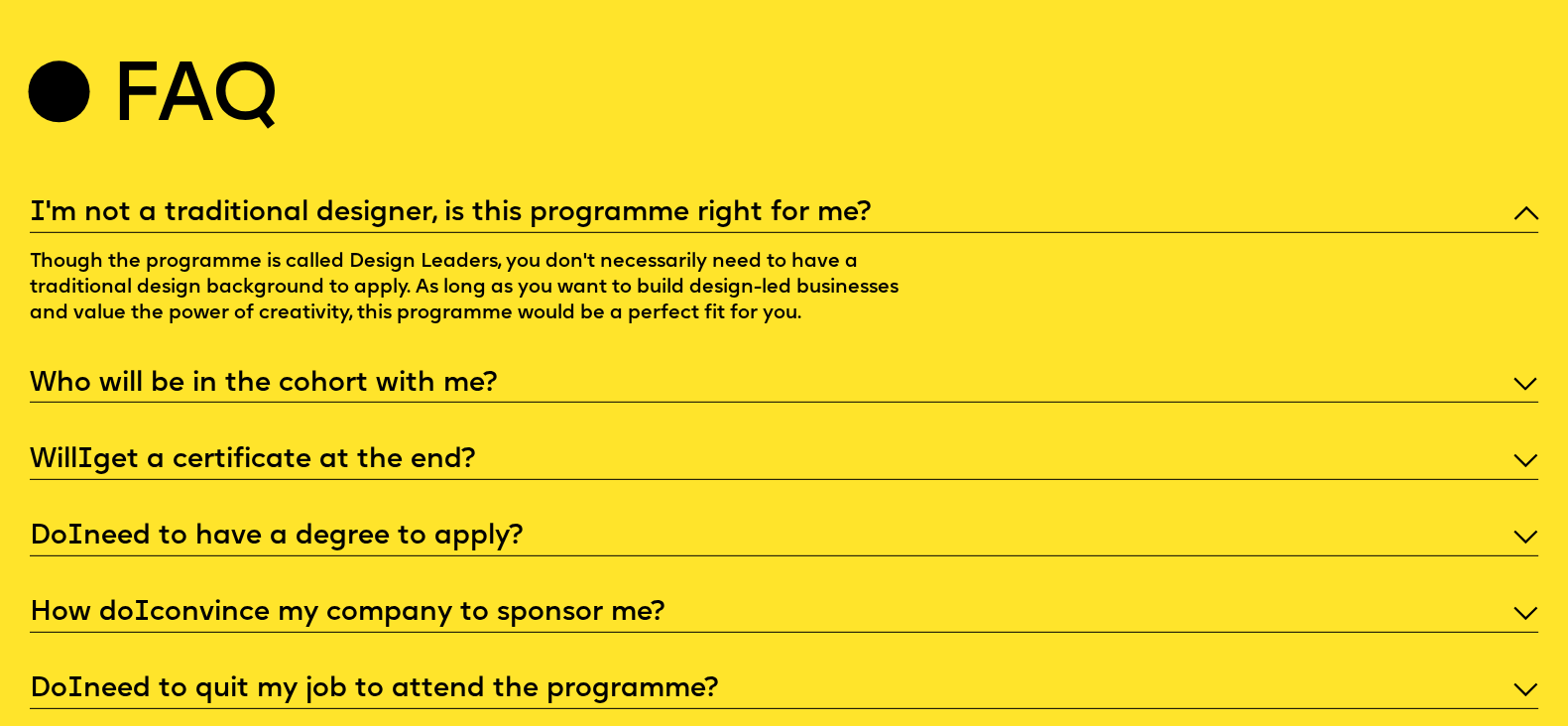 click on "I 'm not a traditional designer, is this programme right for me?" at bounding box center (784, 213) 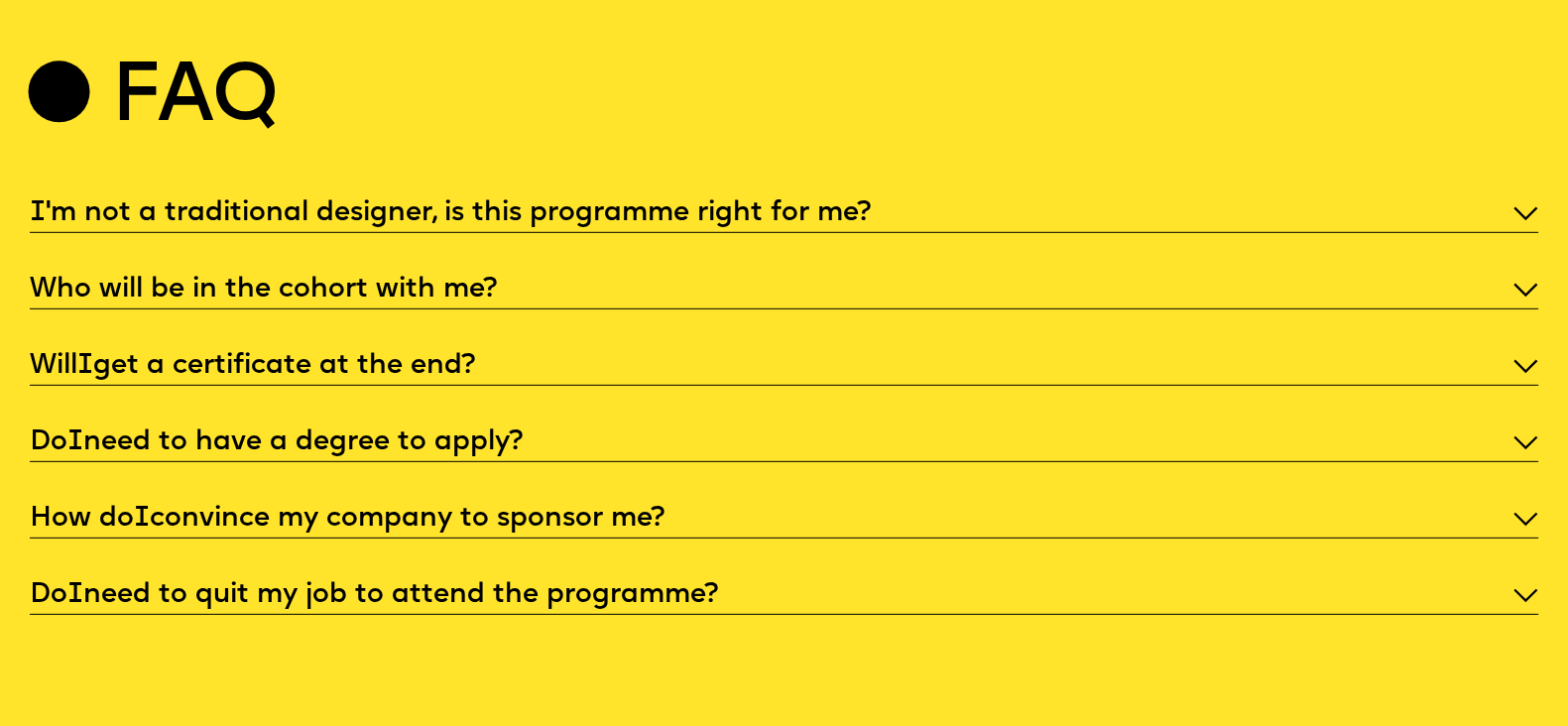 click on "Who will be in the cohort with me?" at bounding box center (784, 290) 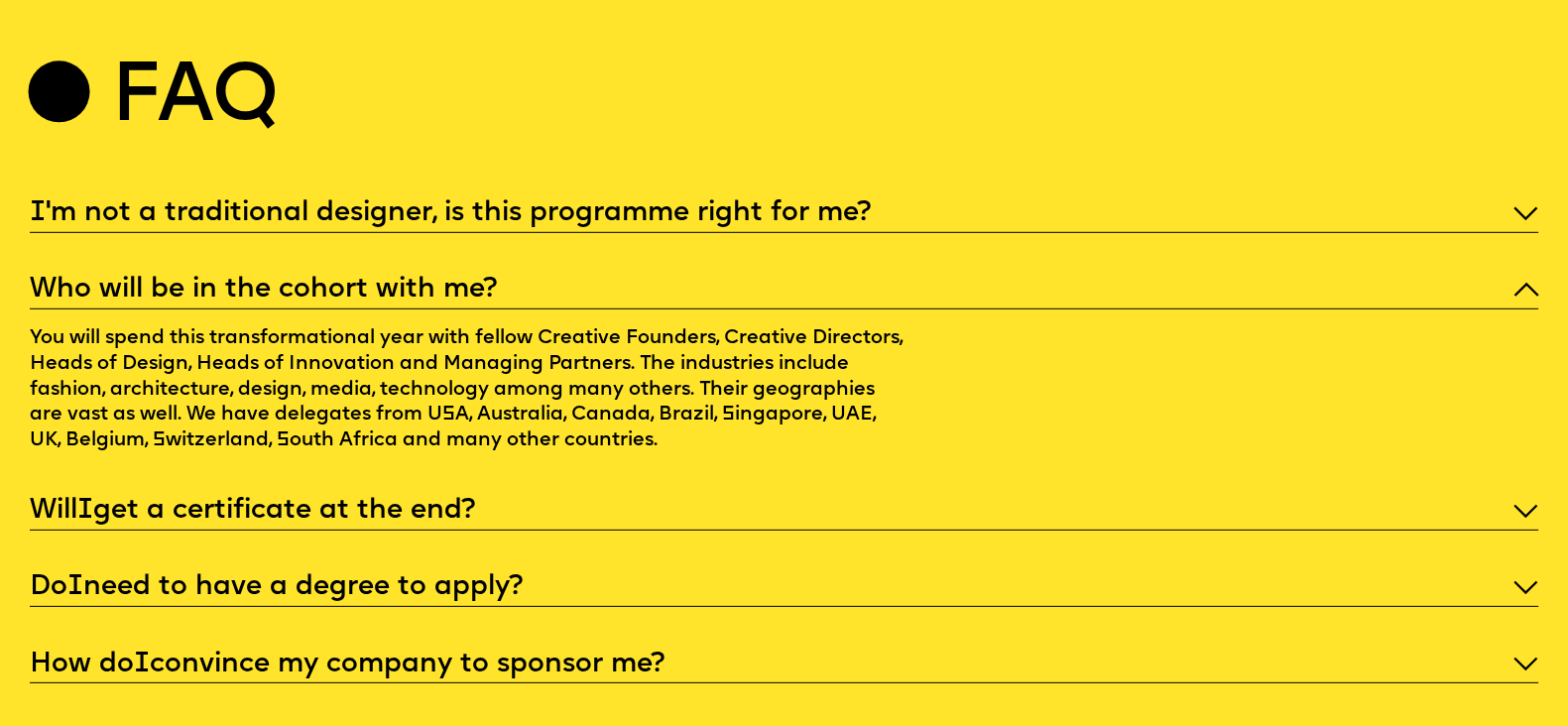 click on "Who will be in the cohort with me?" at bounding box center (784, 290) 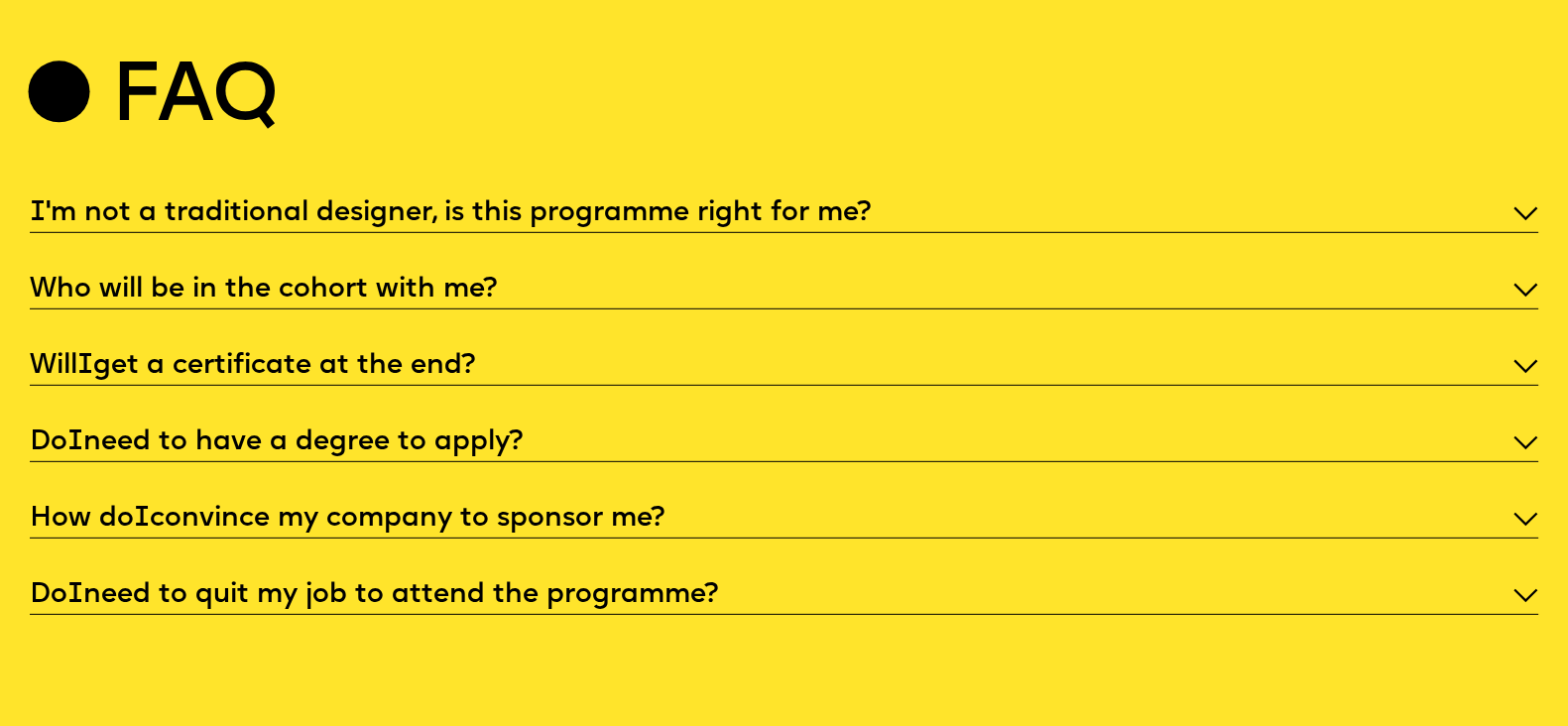 click on "Will  I  get a certificate at the end?" at bounding box center [784, 366] 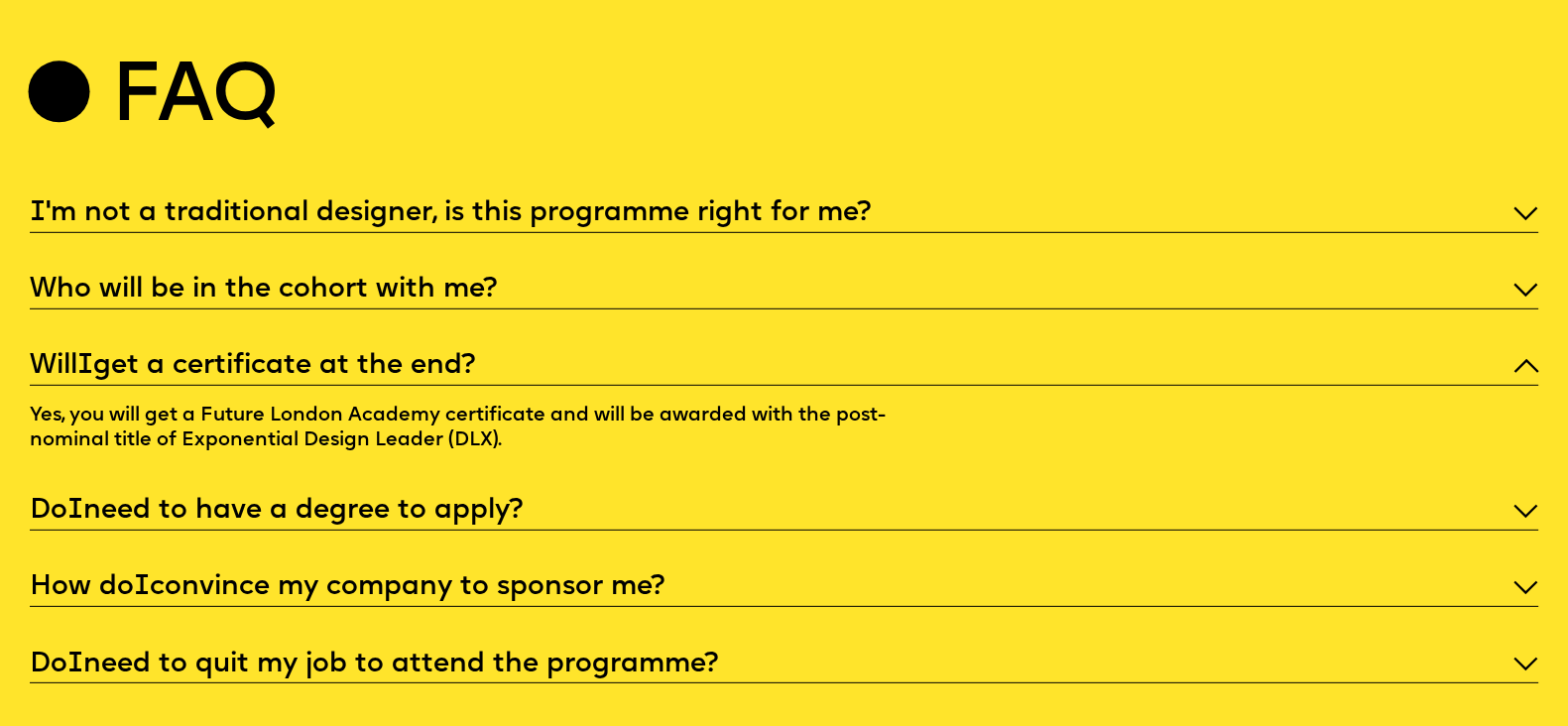 click on "Will  I  get a certificate at the end?" at bounding box center (784, 366) 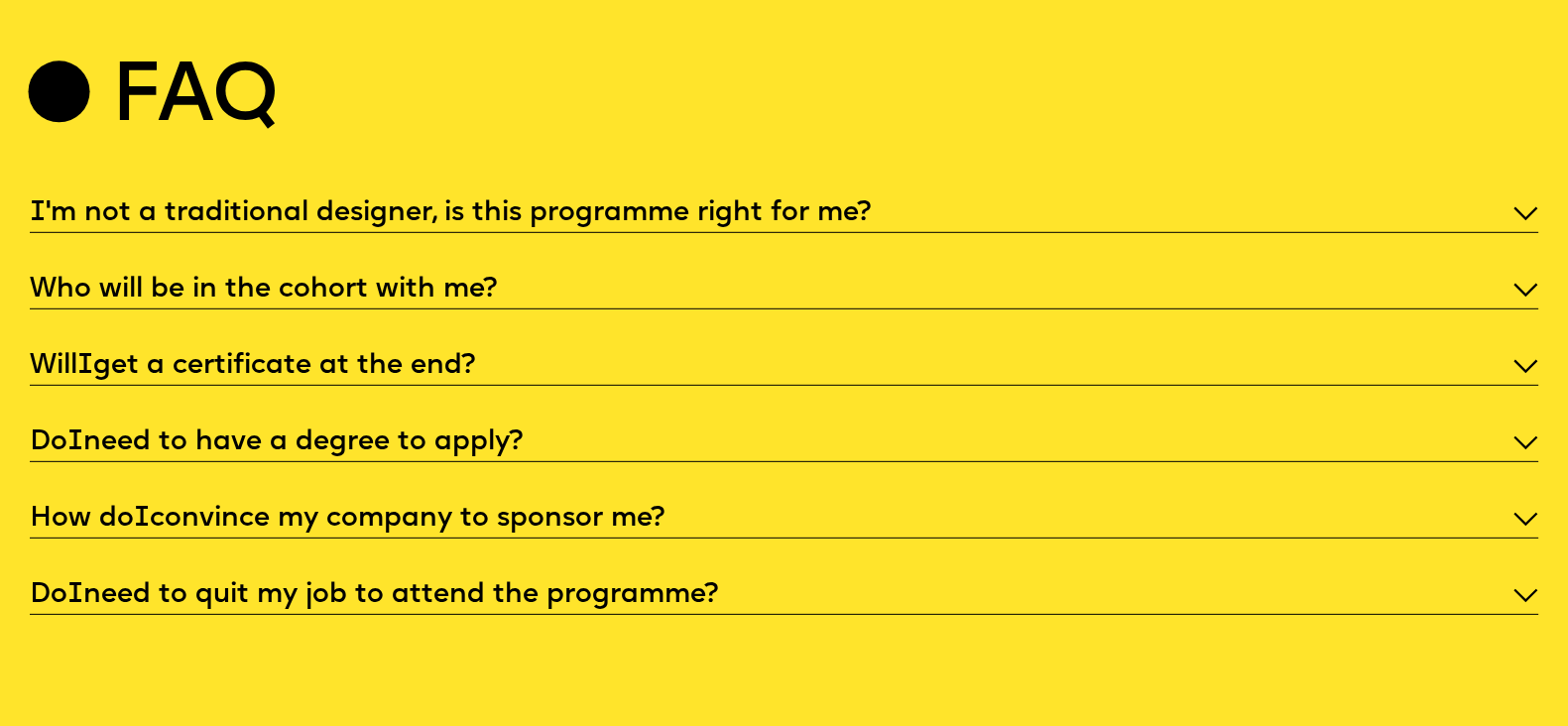 click on "Do  I  need to have a degree to apply?" at bounding box center [784, 442] 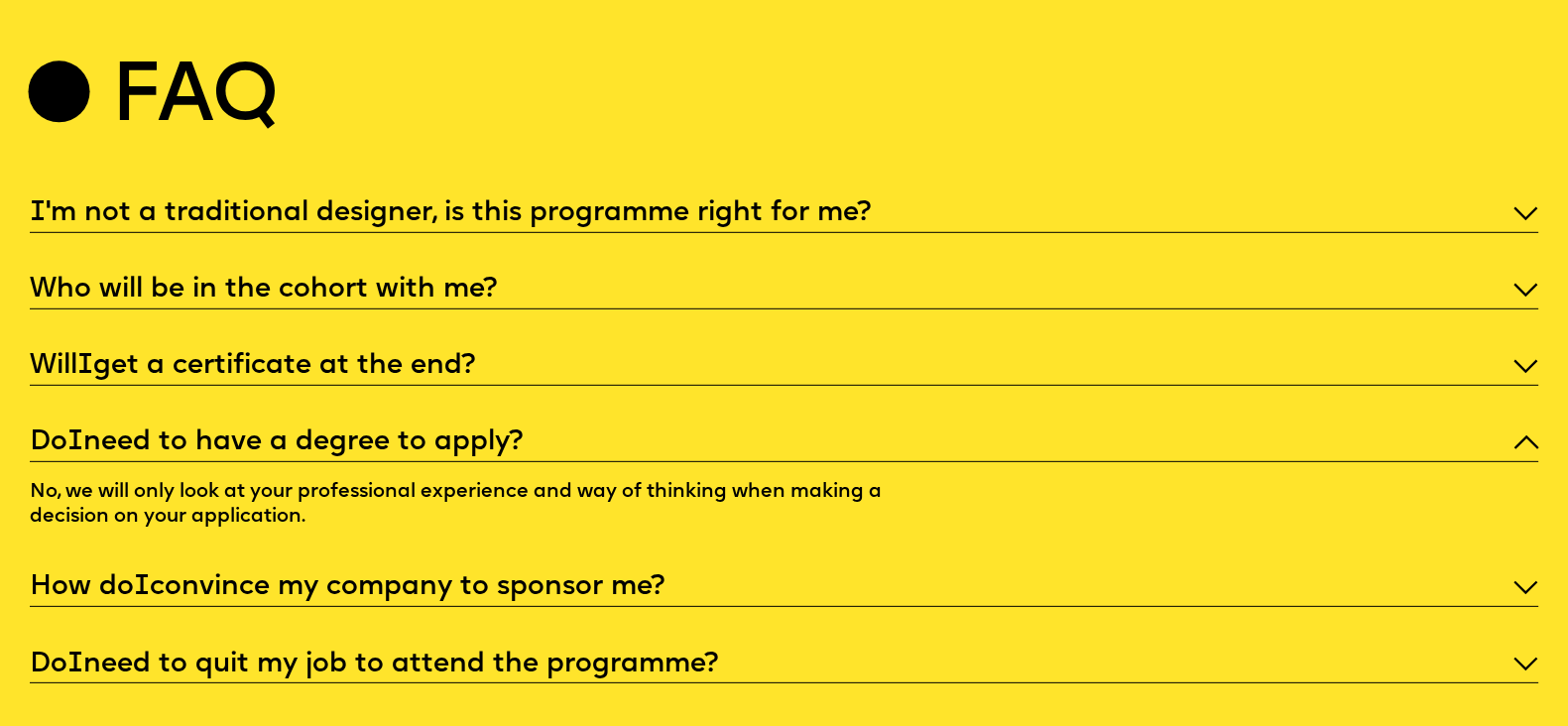 click on "I 'm not a traditional designer, is this programme right for me? Who will be in the cohort with me? Will  I  get a certificate at the end? Do  I  need to have a degree to apply? No, we will only look at your professional experience and way of thinking when making a decision on your application. How do  I  convince my company to sponsor me? Do  I  need to quit my job to attend the programme?" at bounding box center (784, 439) 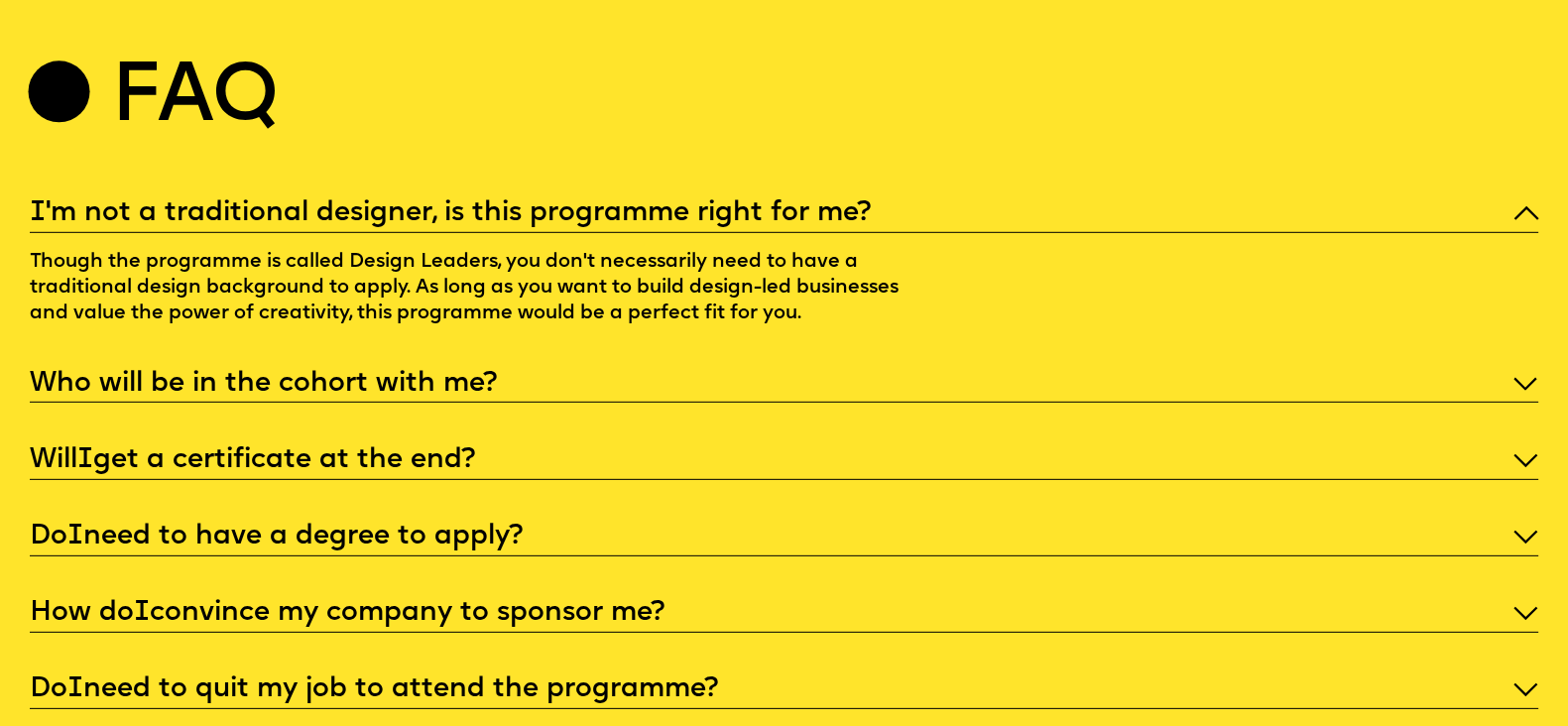 click on "I 'm not a traditional designer, is this programme right for me?" at bounding box center [784, 213] 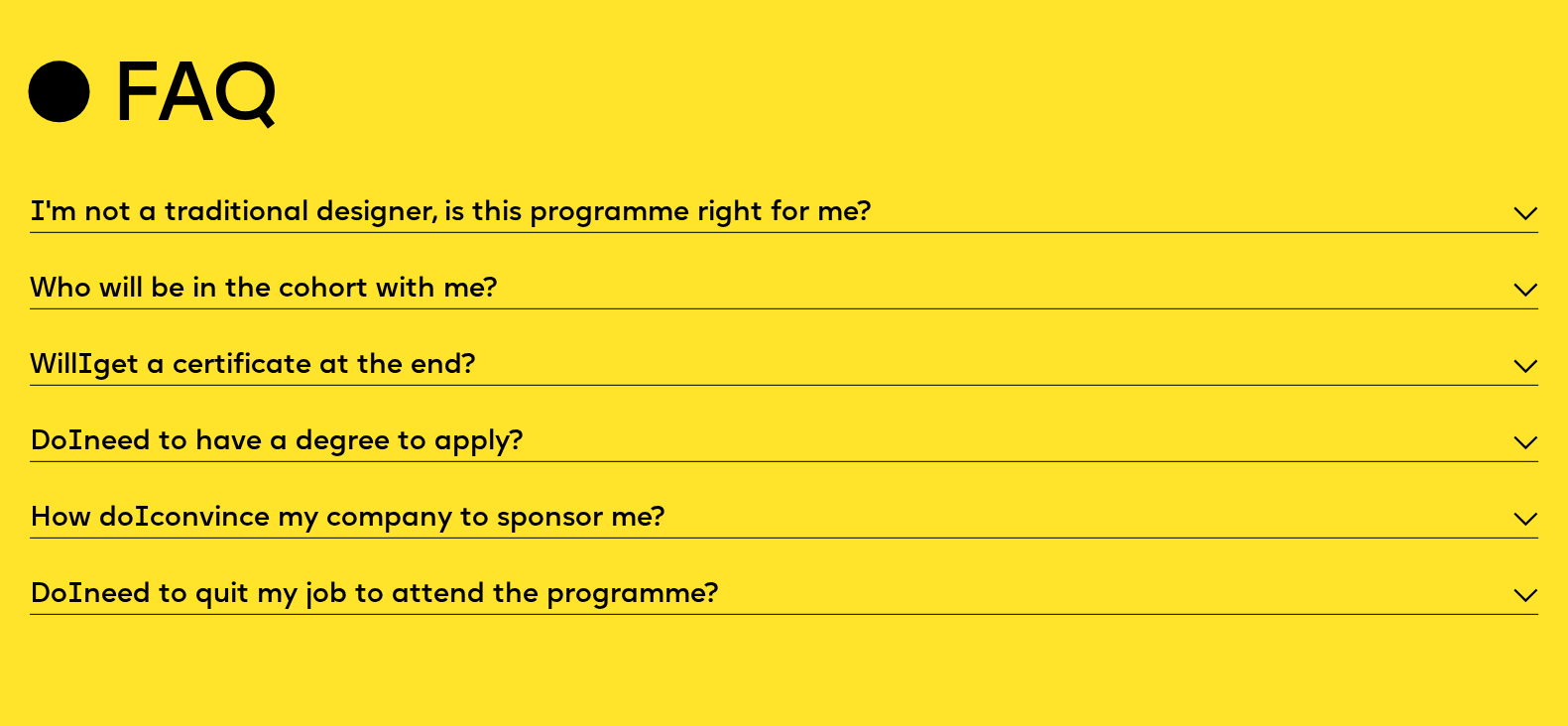 click on "I 'm not a traditional designer, is this programme right for me? Who will be in the cohort with me? Will  I  get a certificate at the end? Do  I  need to have a degree to apply? How do  I  convince my company to sponsor me? Do  I  need to quit my job to attend the programme?" at bounding box center [784, 405] 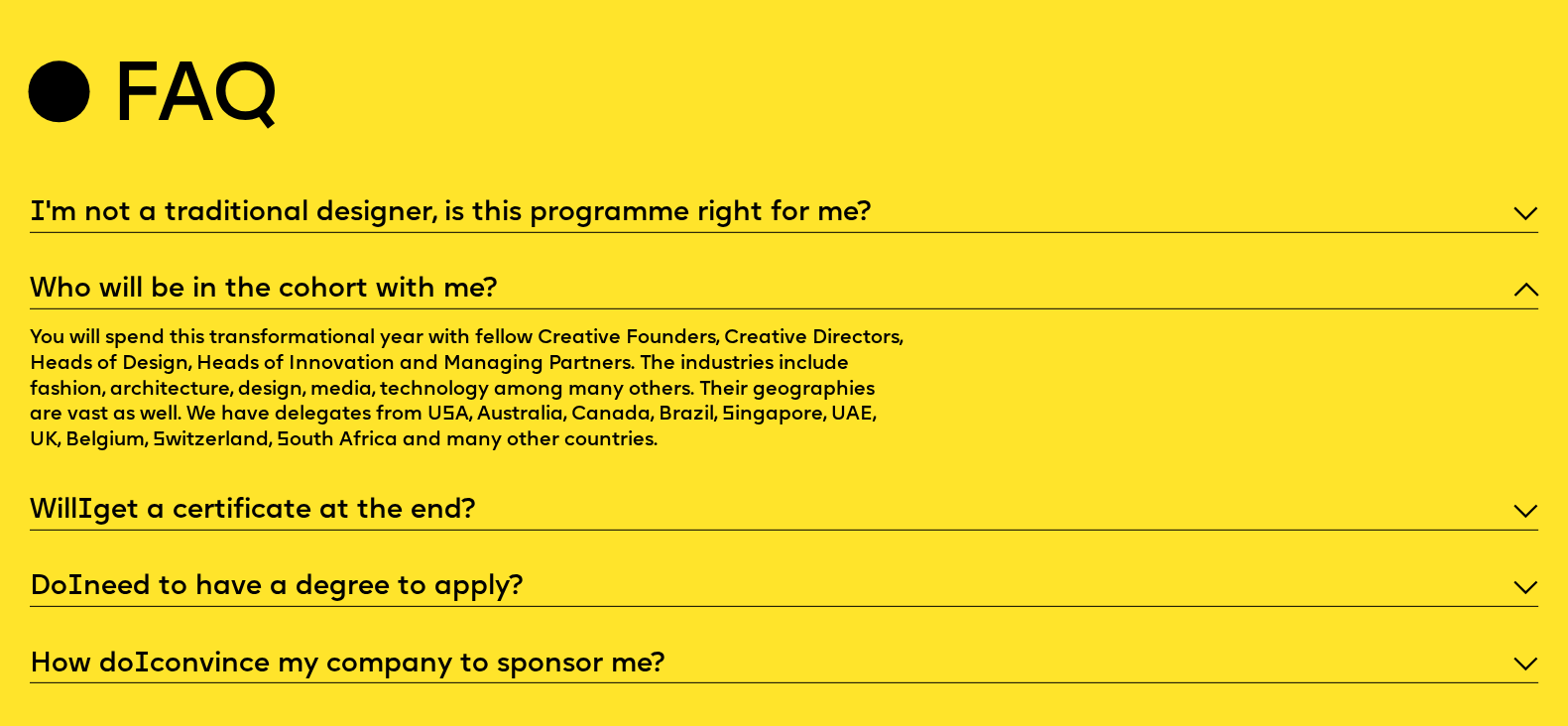 click on "Who will be in the cohort with me?" at bounding box center (784, 290) 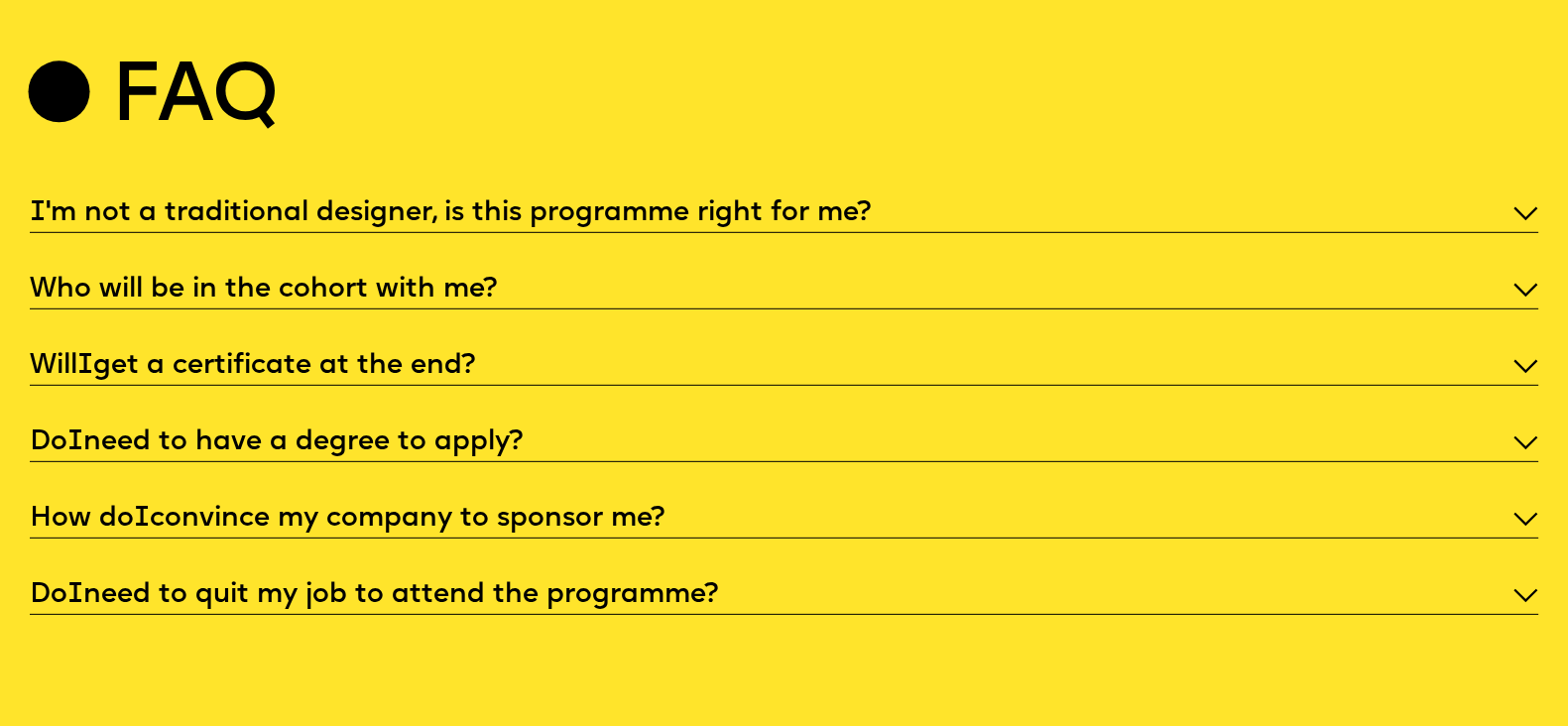 click on "Will  I  get a certificate at the end?" at bounding box center [784, 366] 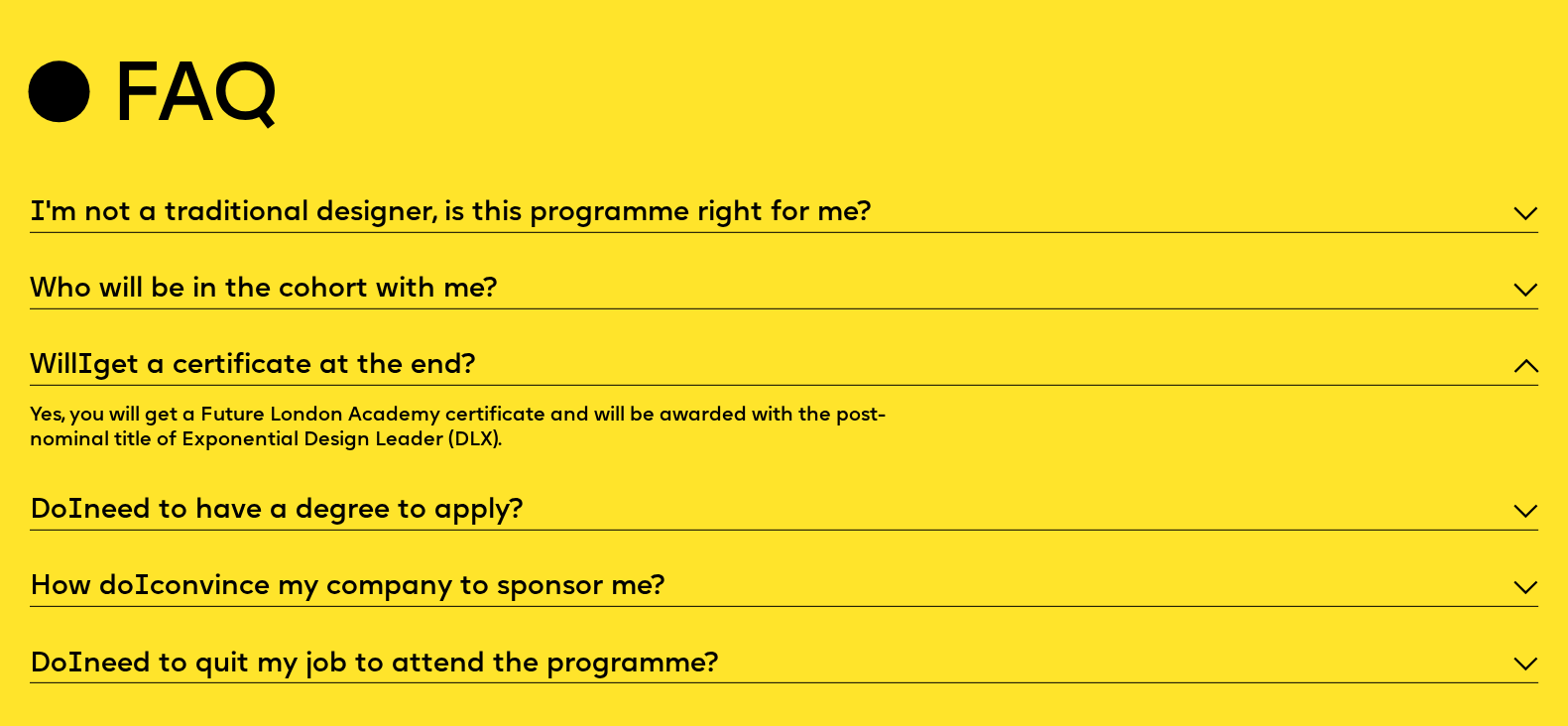 click on "Will  I  get a certificate at the end?" at bounding box center [784, 366] 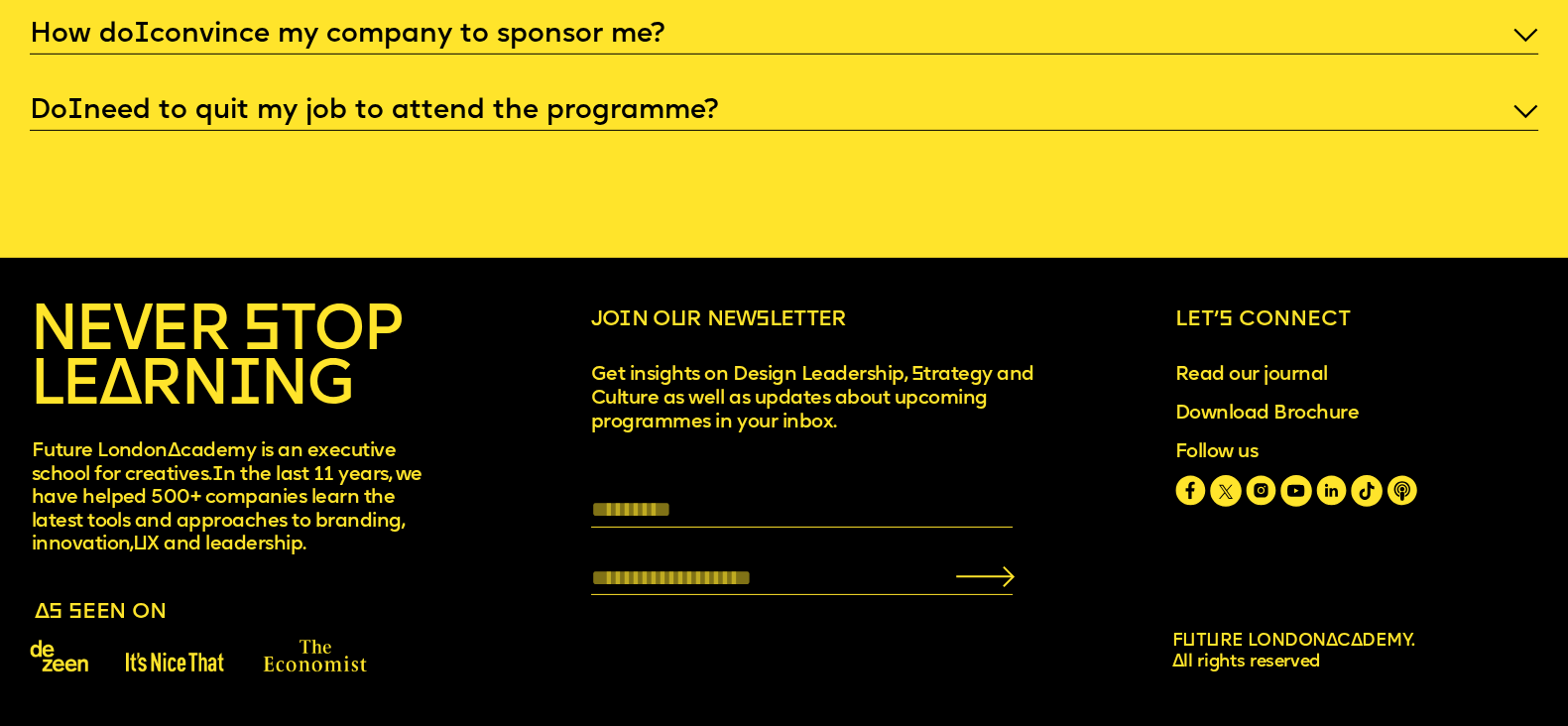 scroll, scrollTop: 8013, scrollLeft: 0, axis: vertical 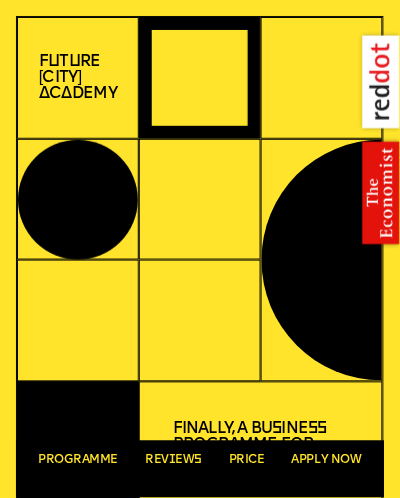 click on "Rev i ews" at bounding box center [173, 462] 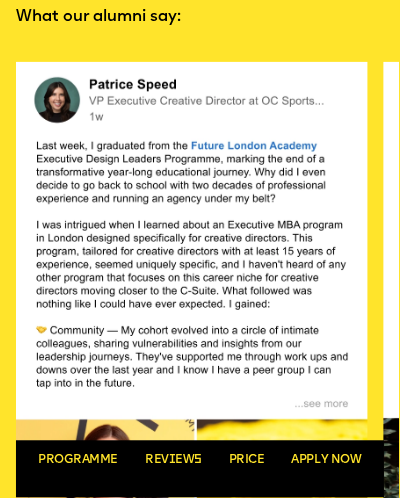 click on "Programme" at bounding box center [78, 462] 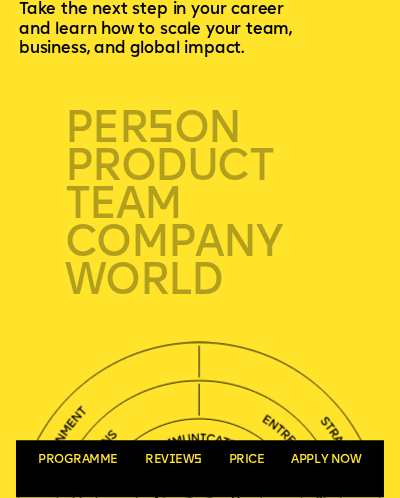 scroll, scrollTop: 3910, scrollLeft: 0, axis: vertical 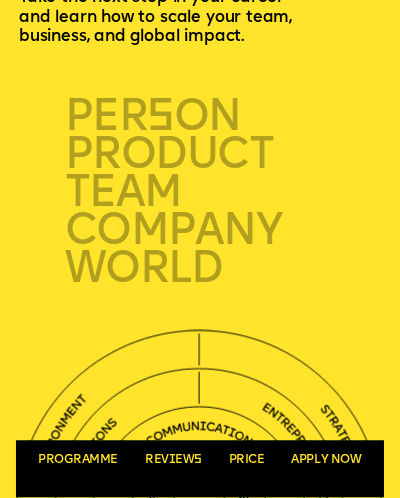 click on "i" at bounding box center (172, 462) 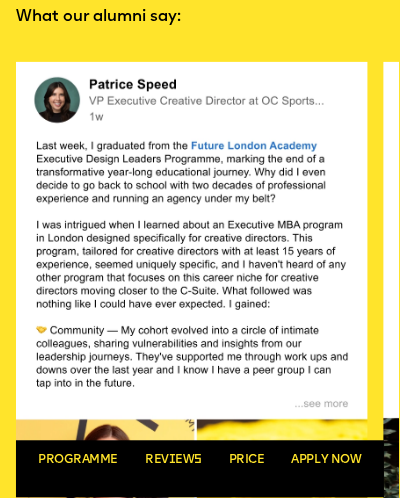 click on "Price" at bounding box center (247, 462) 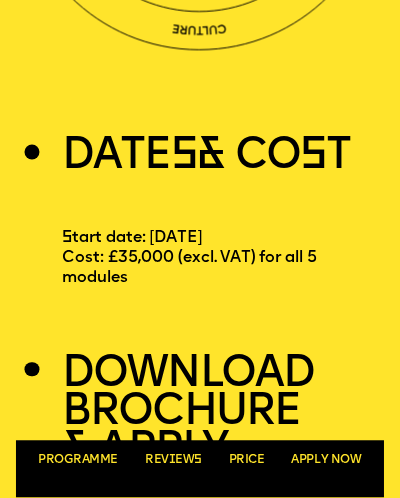 scroll, scrollTop: 4647, scrollLeft: 0, axis: vertical 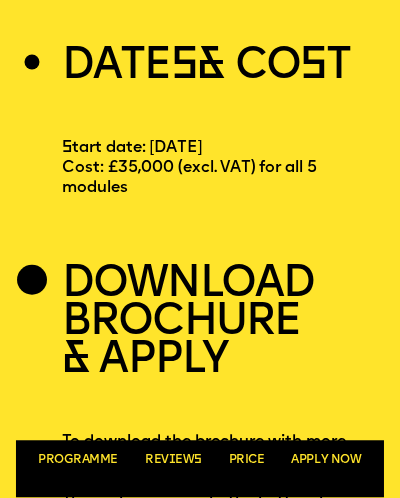 click on "Apply now" at bounding box center [327, 462] 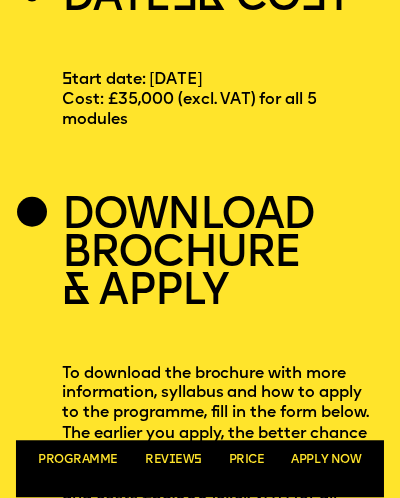 scroll, scrollTop: 4865, scrollLeft: 0, axis: vertical 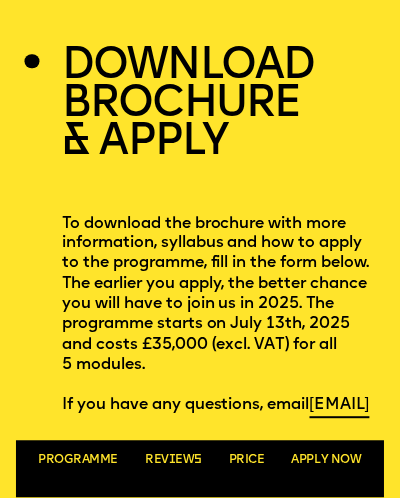 click on "Price" at bounding box center [247, 462] 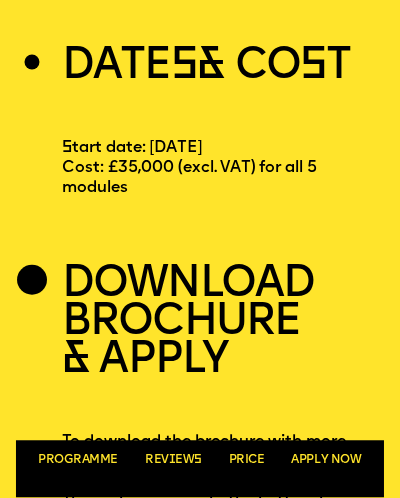 click on "Rev i ews" at bounding box center (173, 462) 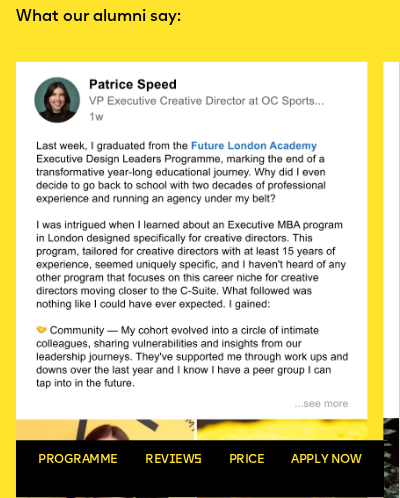 click on "Programme" at bounding box center (78, 462) 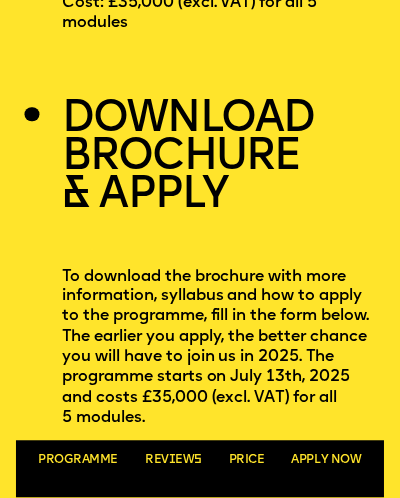 scroll, scrollTop: 4512, scrollLeft: 0, axis: vertical 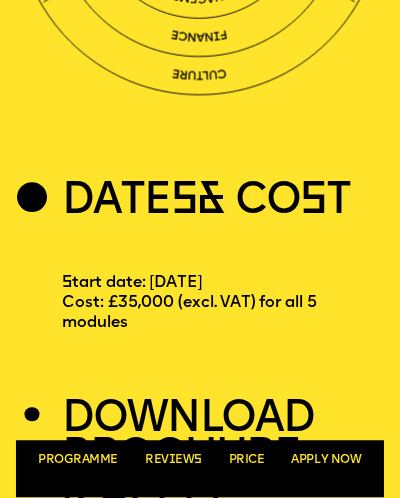 click on "DATES
& COST" at bounding box center (206, 202) 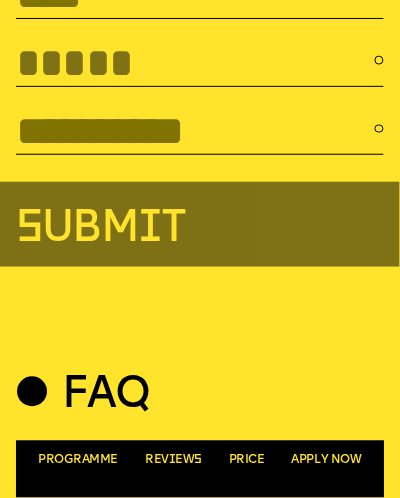 scroll, scrollTop: 5714, scrollLeft: 0, axis: vertical 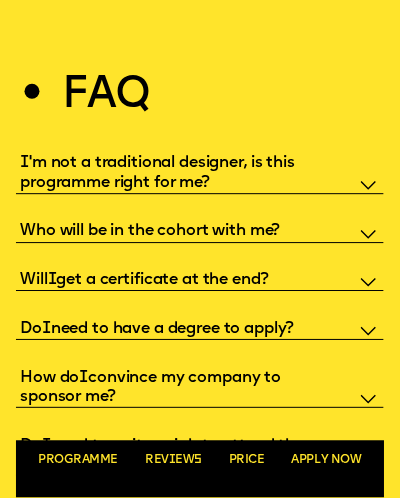 click on "Who will be in the cohort with me?" at bounding box center (168, 231) 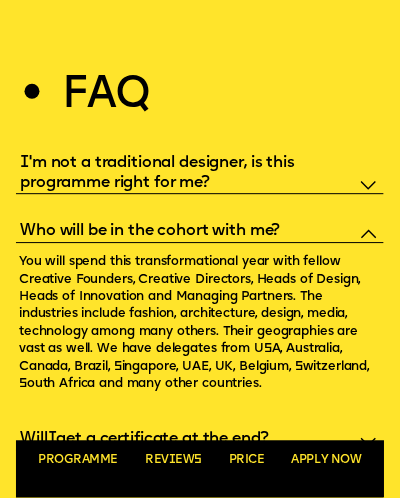 click on "Who will be in the cohort with me?" at bounding box center (168, 231) 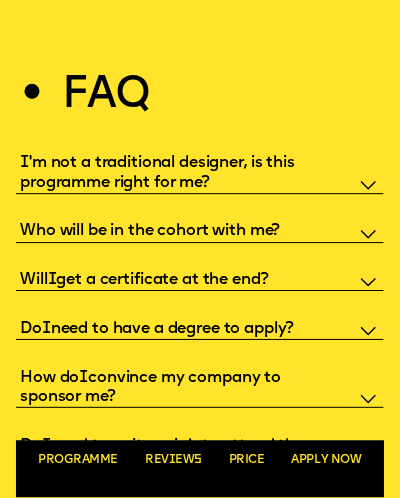 click on "Programme" at bounding box center [78, 462] 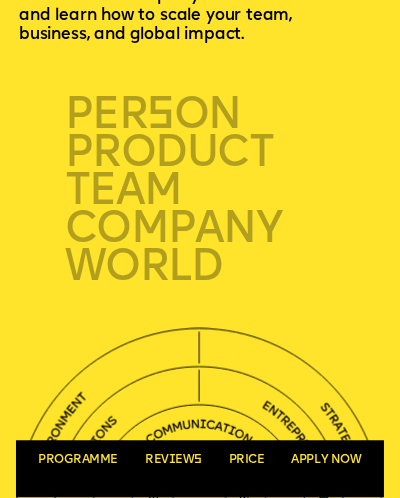 scroll, scrollTop: 3910, scrollLeft: 0, axis: vertical 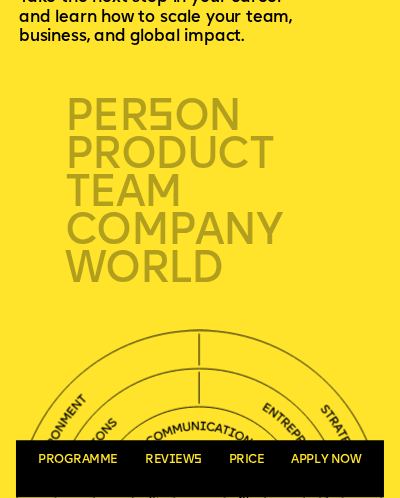 click on "i" at bounding box center [172, 462] 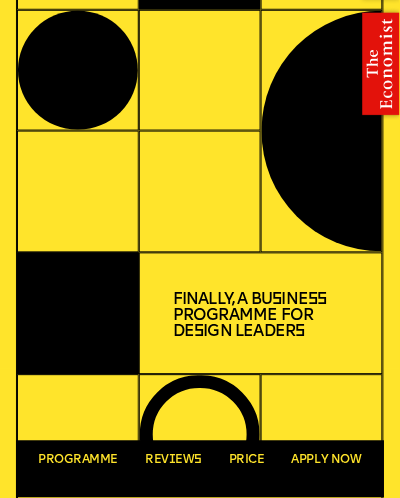 scroll, scrollTop: 0, scrollLeft: 0, axis: both 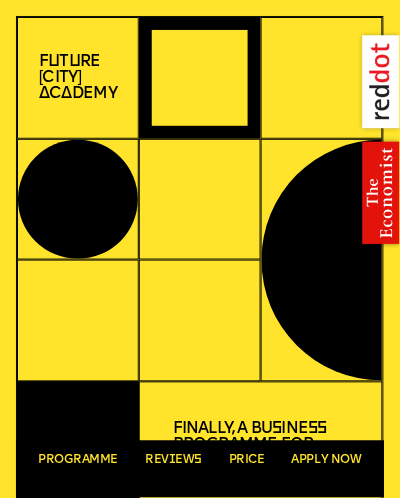 click on "Programme" at bounding box center (78, 462) 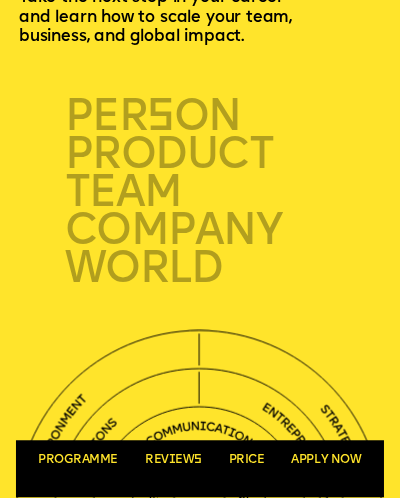 click on "Rev i ews" at bounding box center (173, 462) 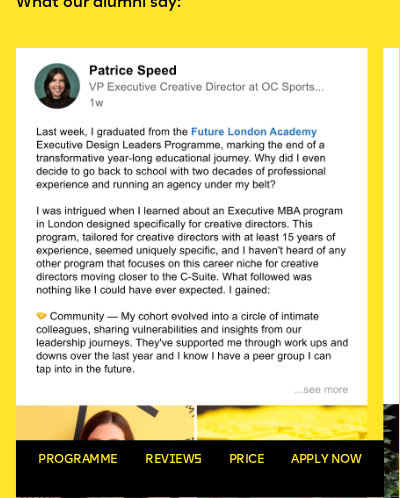 scroll, scrollTop: 3038, scrollLeft: 0, axis: vertical 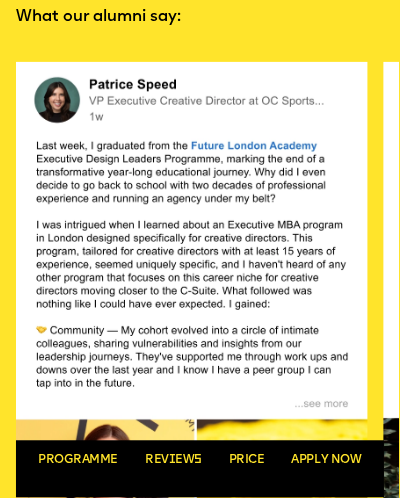 click on "Price" at bounding box center (247, 462) 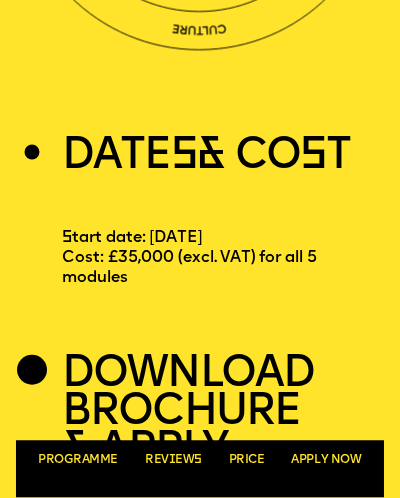 scroll, scrollTop: 4647, scrollLeft: 0, axis: vertical 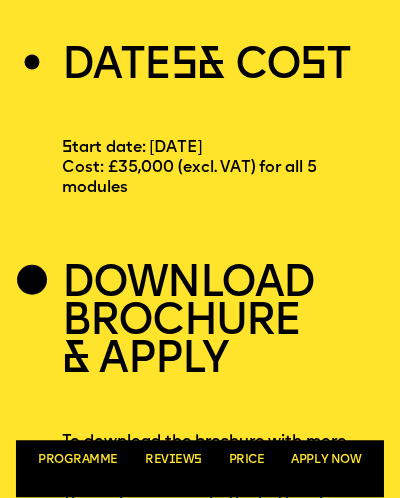 click on "Apply now" at bounding box center [327, 462] 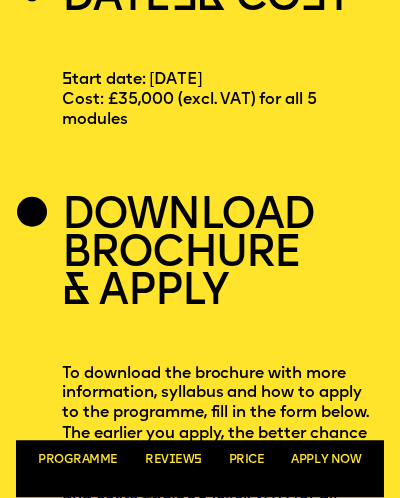 scroll, scrollTop: 4865, scrollLeft: 0, axis: vertical 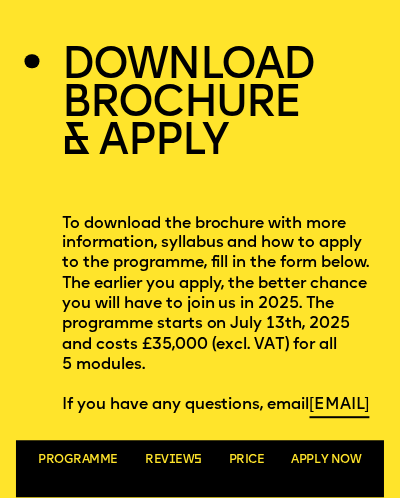click on "Programme" at bounding box center [78, 462] 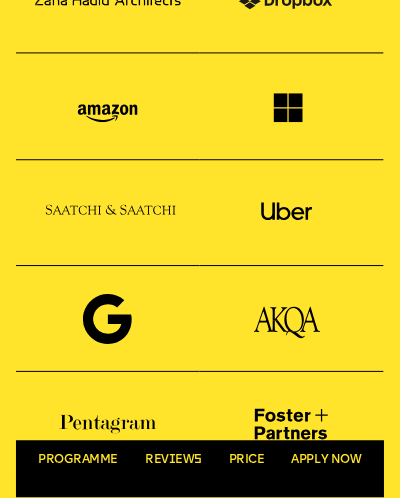 scroll, scrollTop: 2103, scrollLeft: 0, axis: vertical 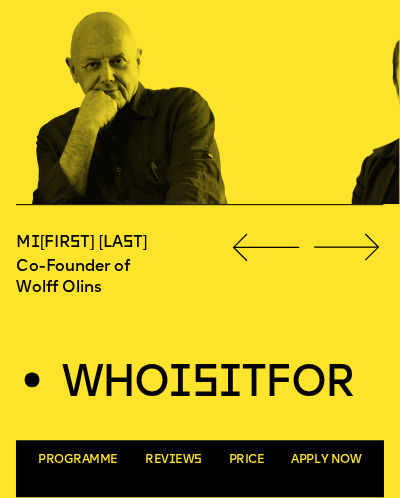click on "Rev i ews" at bounding box center [173, 462] 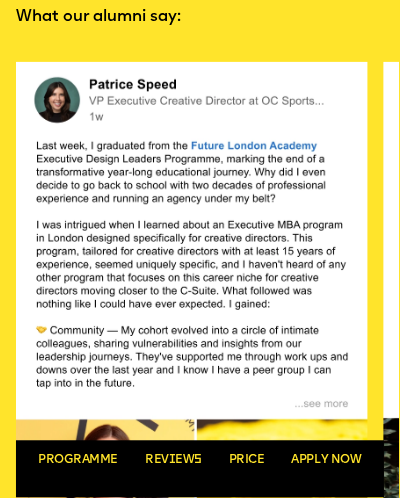 click on "Price" at bounding box center (247, 462) 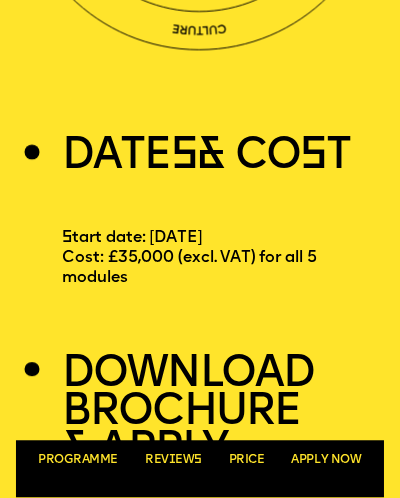 scroll, scrollTop: 4647, scrollLeft: 0, axis: vertical 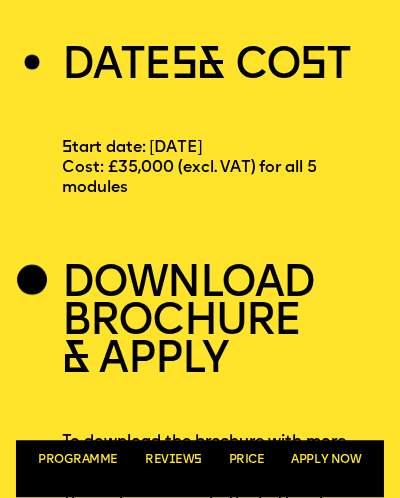 click on "Apply now" at bounding box center [327, 462] 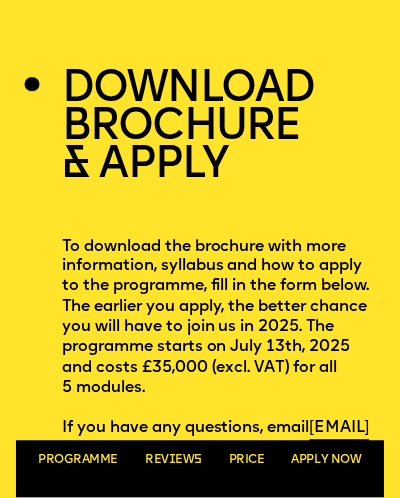 scroll, scrollTop: 4865, scrollLeft: 0, axis: vertical 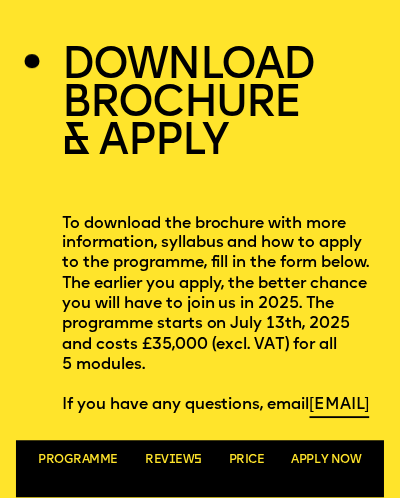 click on "Programme" at bounding box center [78, 462] 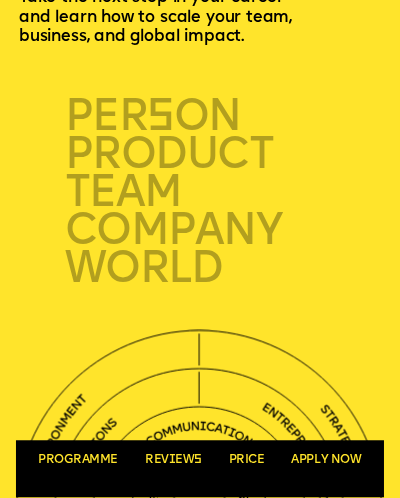 click on "Rev i ews" at bounding box center (173, 462) 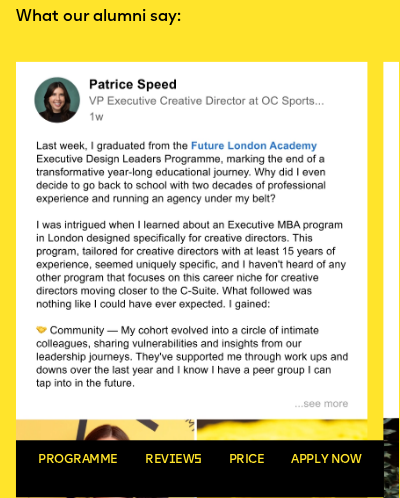 click on "Price" at bounding box center (247, 462) 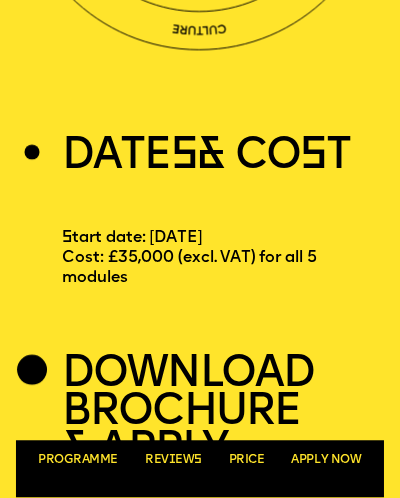 scroll, scrollTop: 4647, scrollLeft: 0, axis: vertical 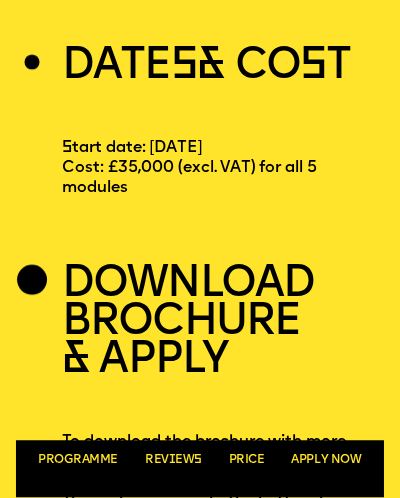 click on "Programme" at bounding box center [78, 462] 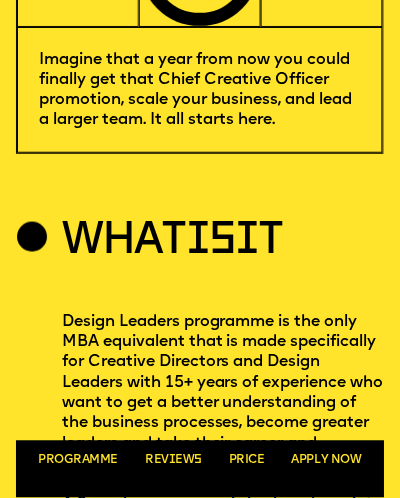 scroll, scrollTop: 0, scrollLeft: 0, axis: both 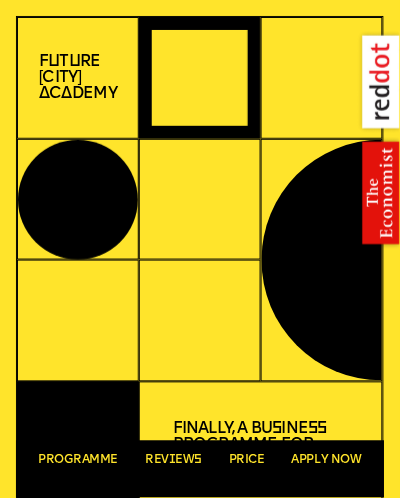 click on "Programme" at bounding box center (78, 462) 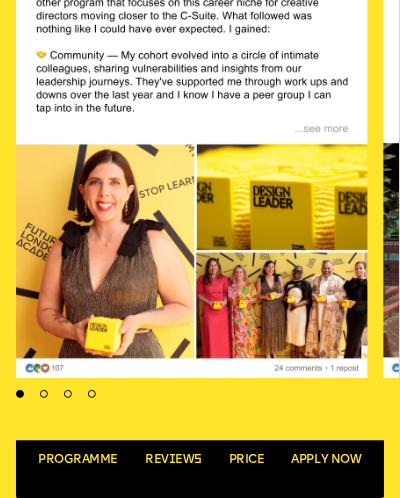 scroll, scrollTop: 3606, scrollLeft: 0, axis: vertical 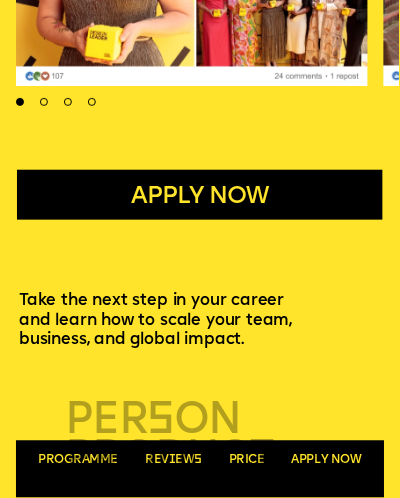 click on "product" at bounding box center (224, 461) 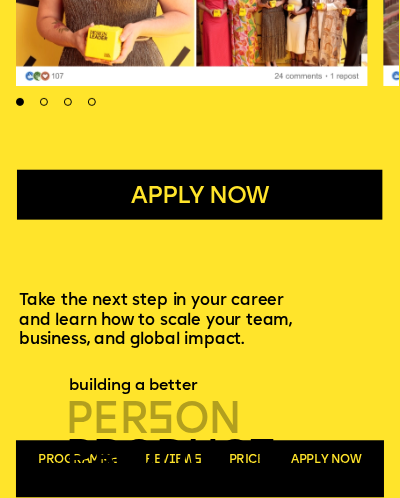 click on "Programme" at bounding box center [78, 462] 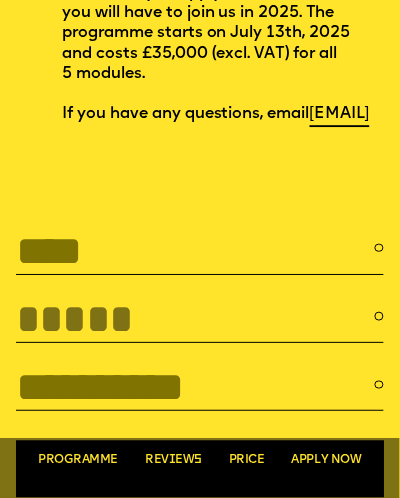 scroll, scrollTop: 5413, scrollLeft: 0, axis: vertical 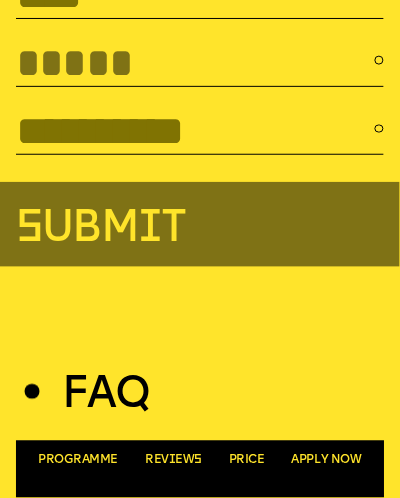 click on "Price" at bounding box center (247, 462) 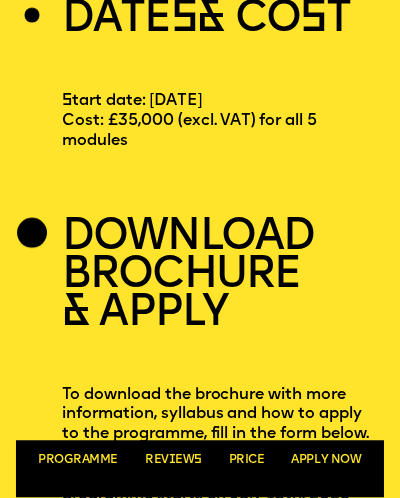 scroll, scrollTop: 4647, scrollLeft: 0, axis: vertical 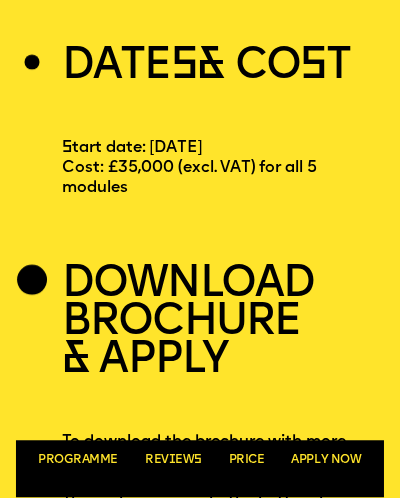 click on "Apply now" at bounding box center (327, 462) 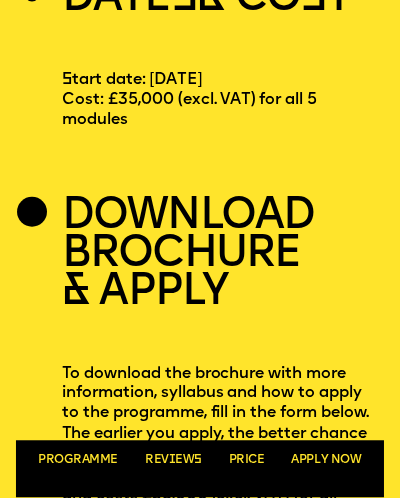 scroll, scrollTop: 4865, scrollLeft: 0, axis: vertical 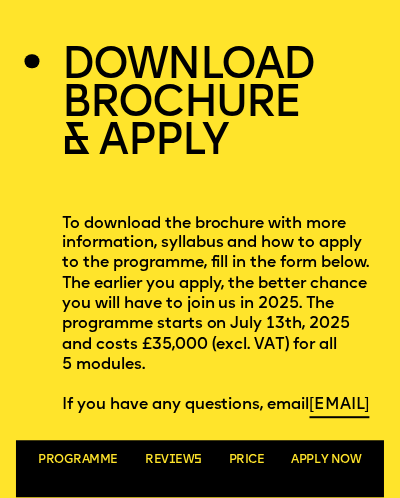 click on "Rev i ews" at bounding box center [173, 462] 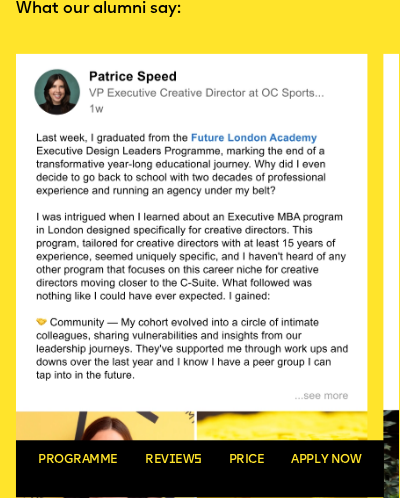 scroll, scrollTop: 3038, scrollLeft: 0, axis: vertical 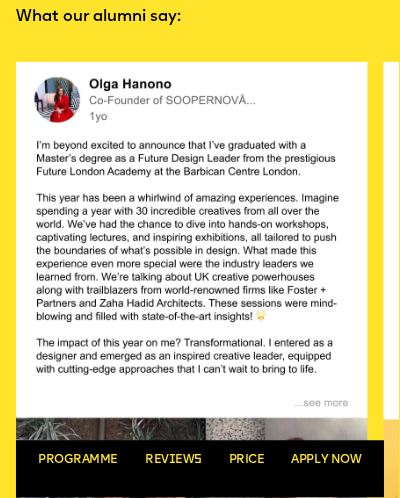 click on "Programme" at bounding box center [78, 462] 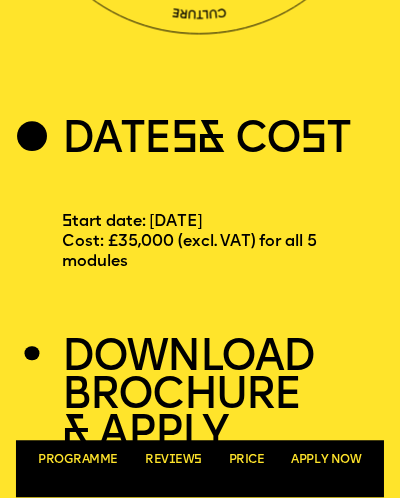 scroll, scrollTop: 4507, scrollLeft: 0, axis: vertical 